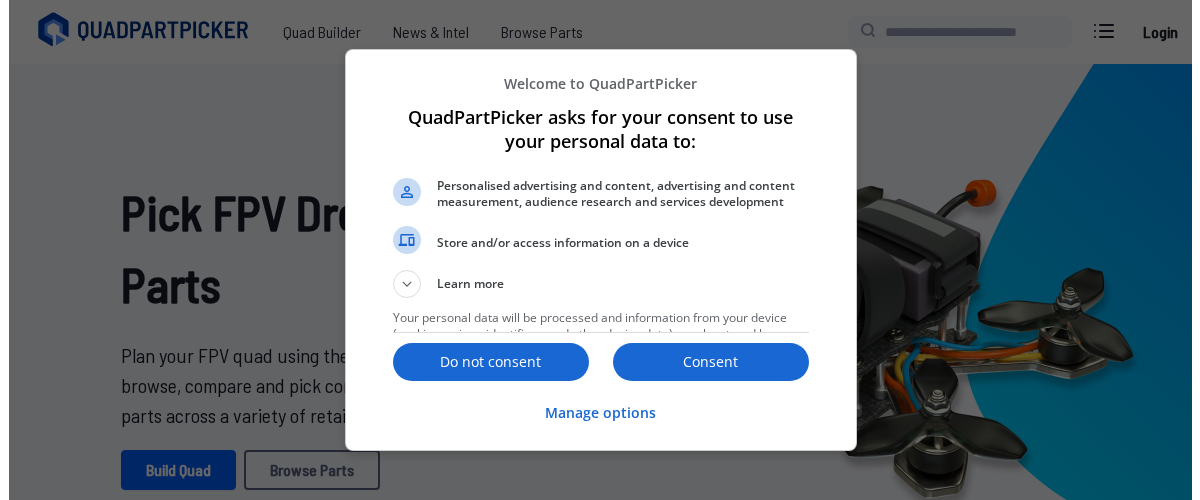 scroll, scrollTop: 1588, scrollLeft: 0, axis: vertical 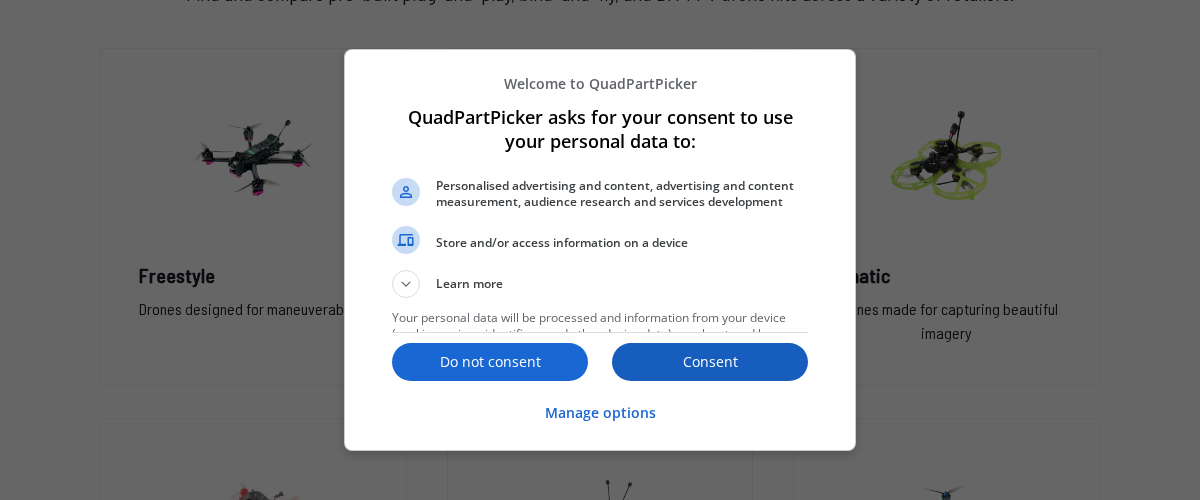 click on "Consent" at bounding box center [710, 362] 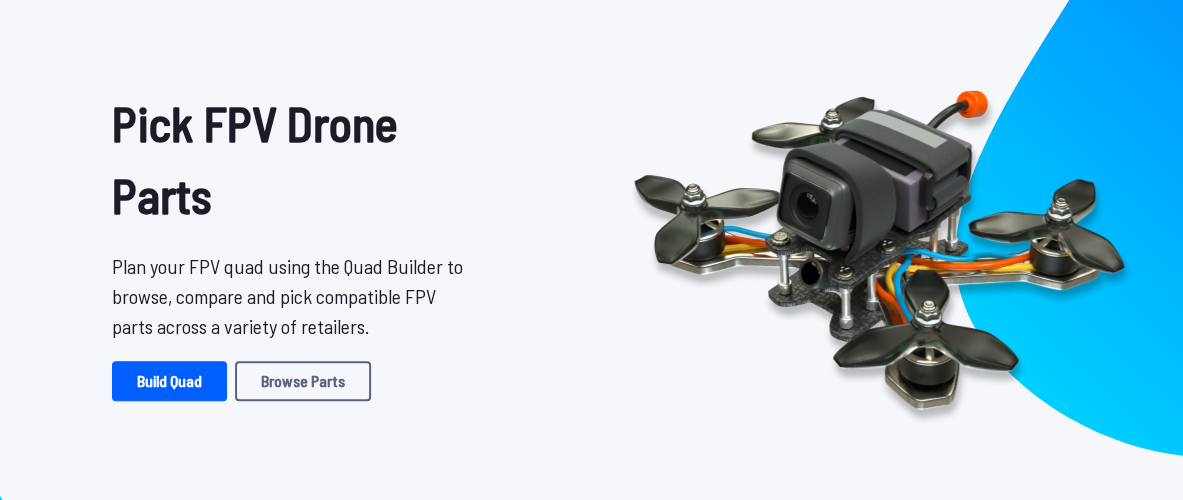 scroll, scrollTop: 98, scrollLeft: 0, axis: vertical 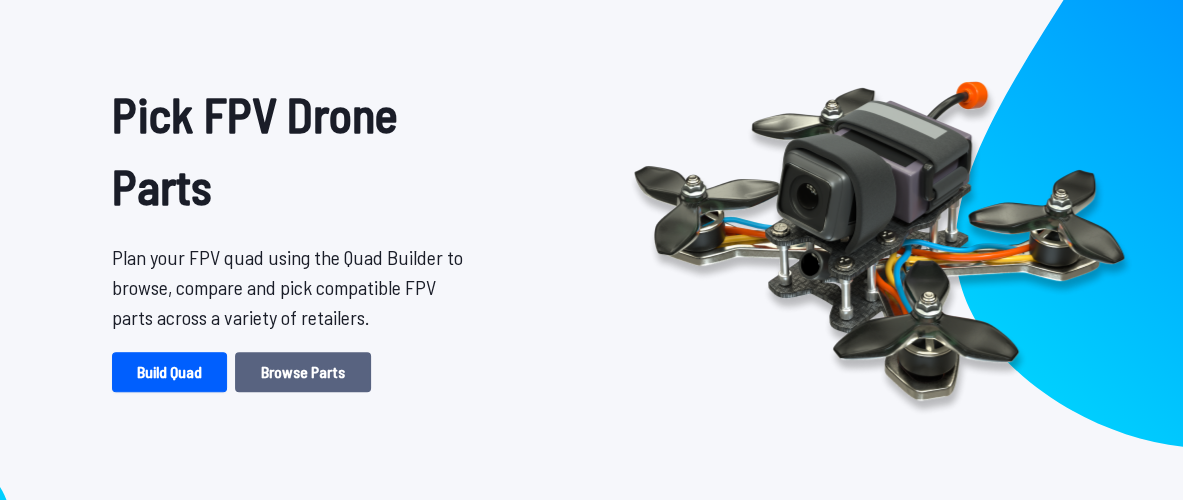 click on "Browse Parts" at bounding box center [303, 372] 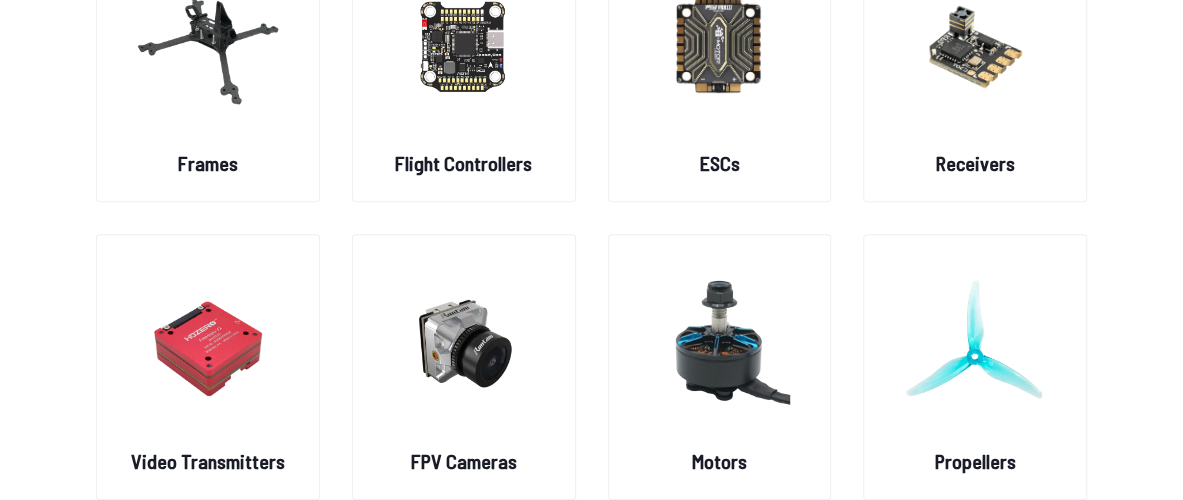 scroll, scrollTop: 200, scrollLeft: 0, axis: vertical 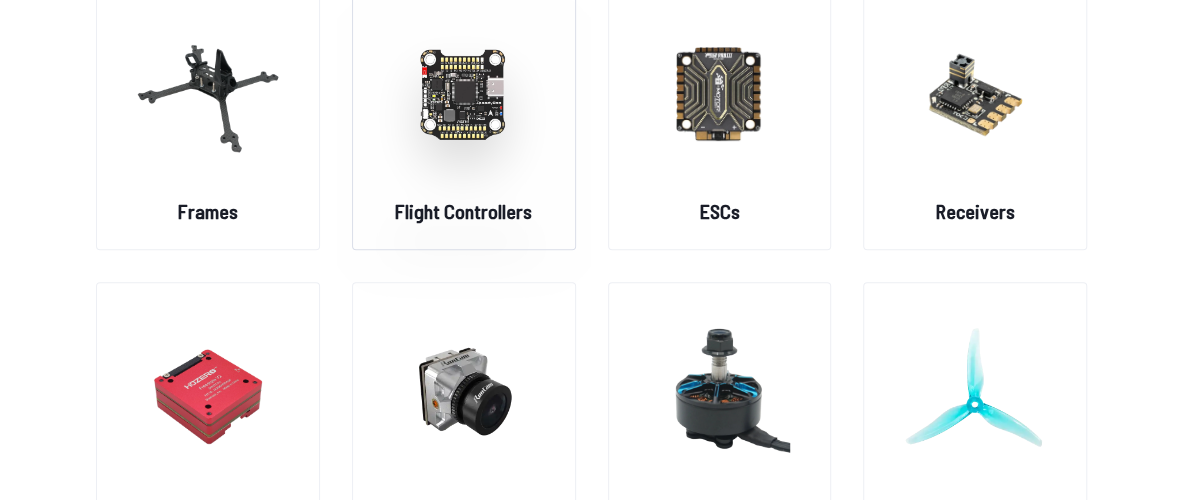 click on "Flight Controllers" at bounding box center (463, 211) 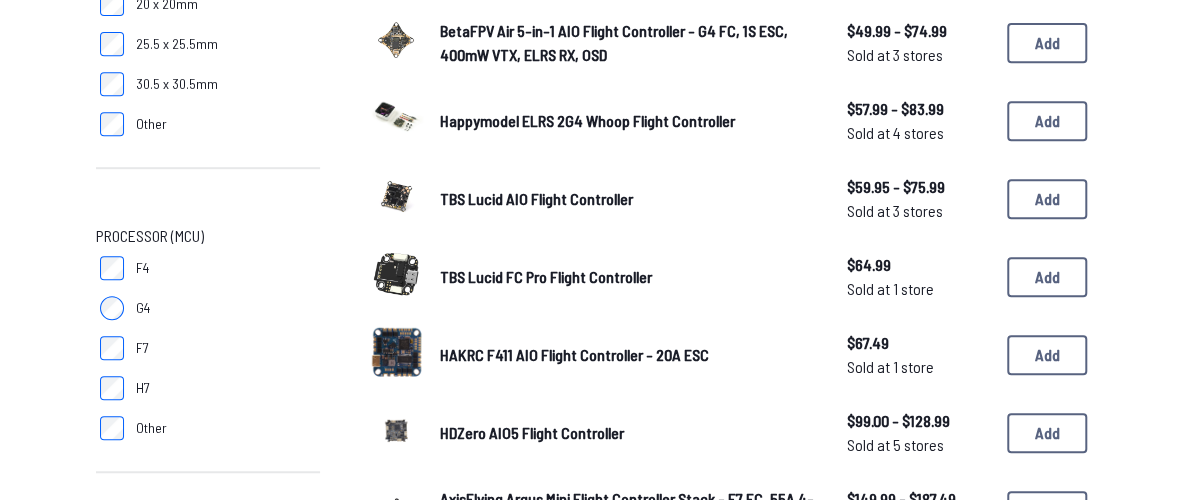 scroll, scrollTop: 0, scrollLeft: 0, axis: both 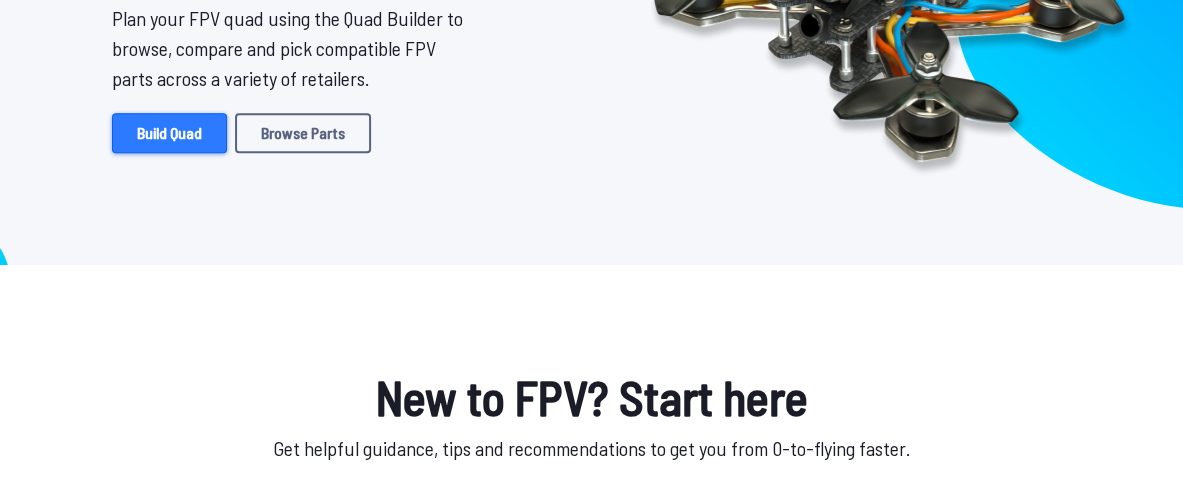 click on "Build Quad" at bounding box center (169, 133) 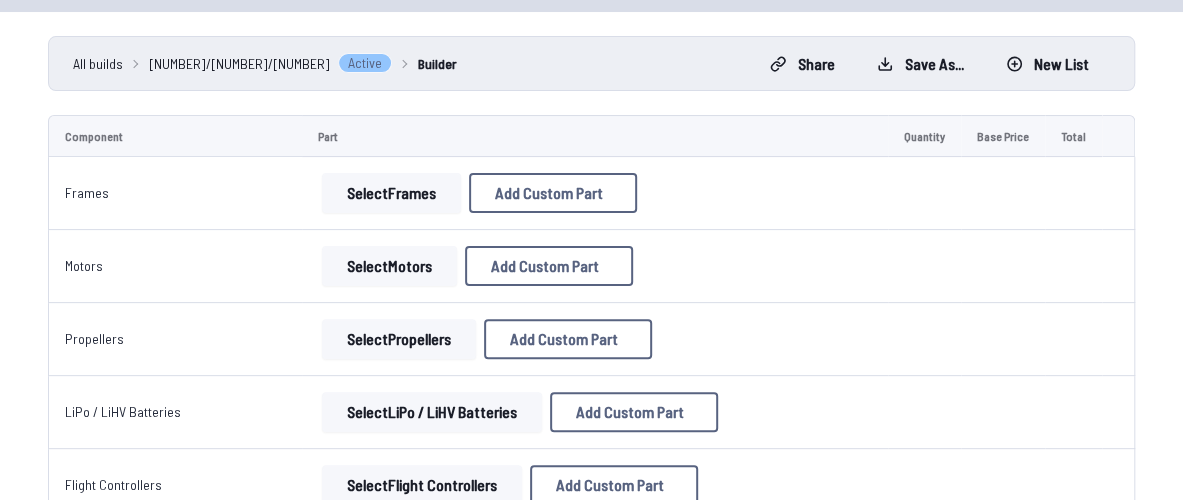 scroll, scrollTop: 155, scrollLeft: 0, axis: vertical 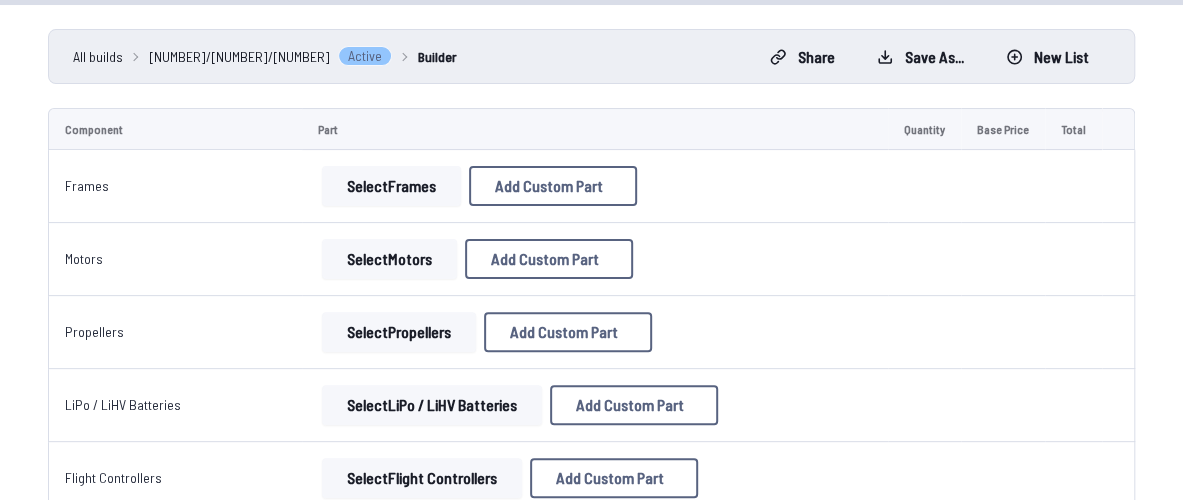 click on "Select  Frames" at bounding box center [391, 186] 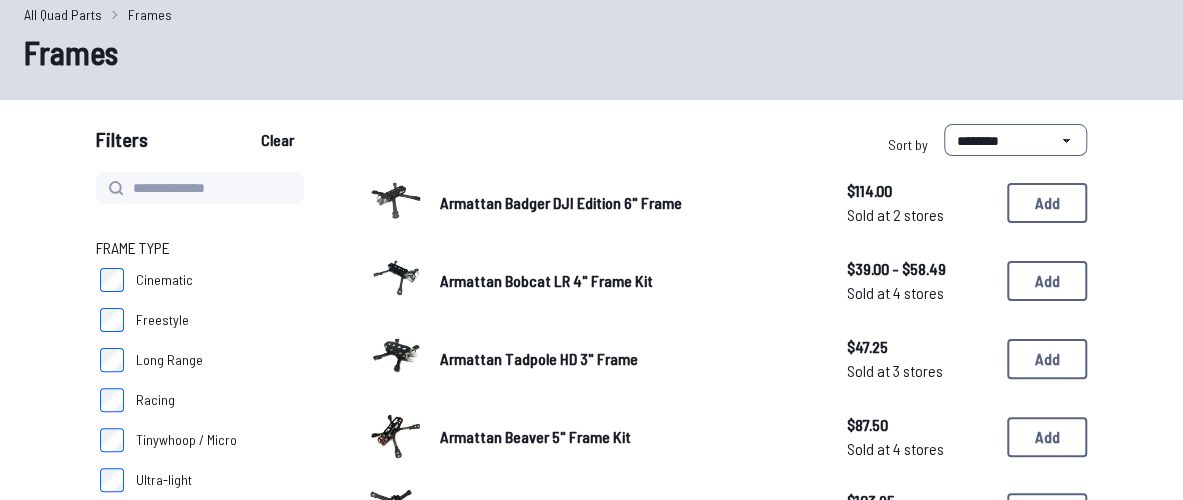 scroll, scrollTop: 80, scrollLeft: 0, axis: vertical 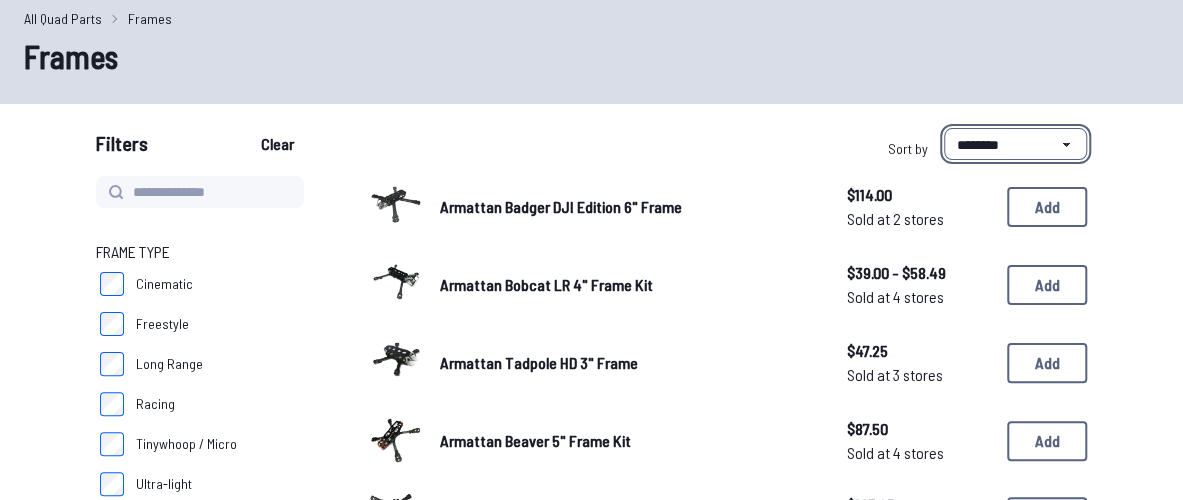 click on "**********" at bounding box center (1015, 144) 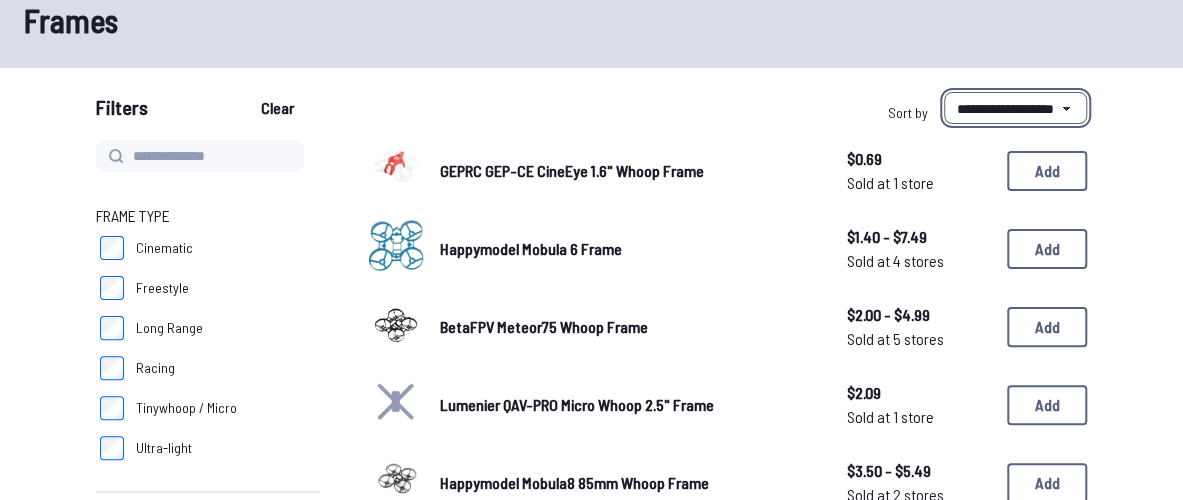 scroll, scrollTop: 128, scrollLeft: 0, axis: vertical 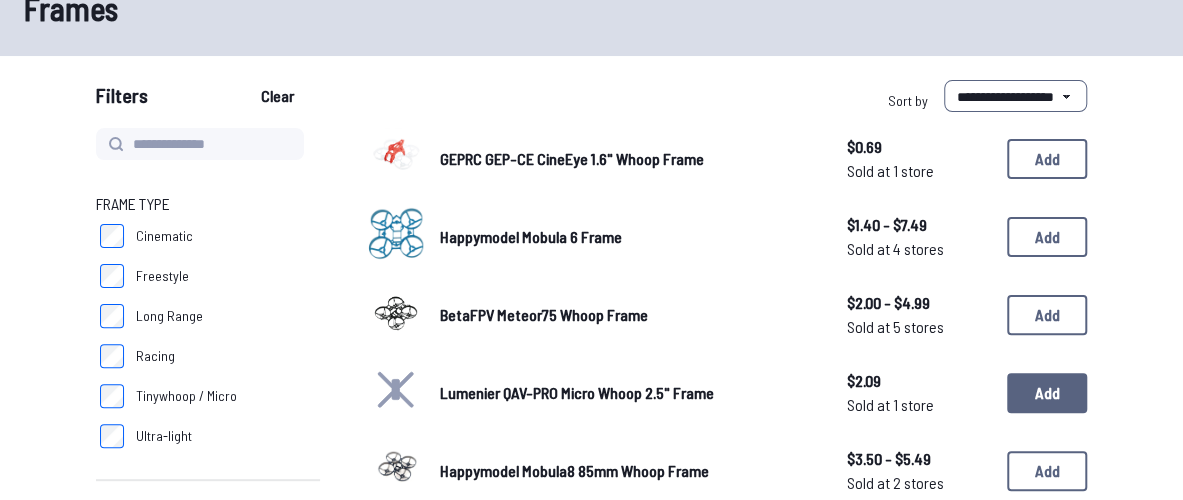 click on "Add" at bounding box center (1047, 393) 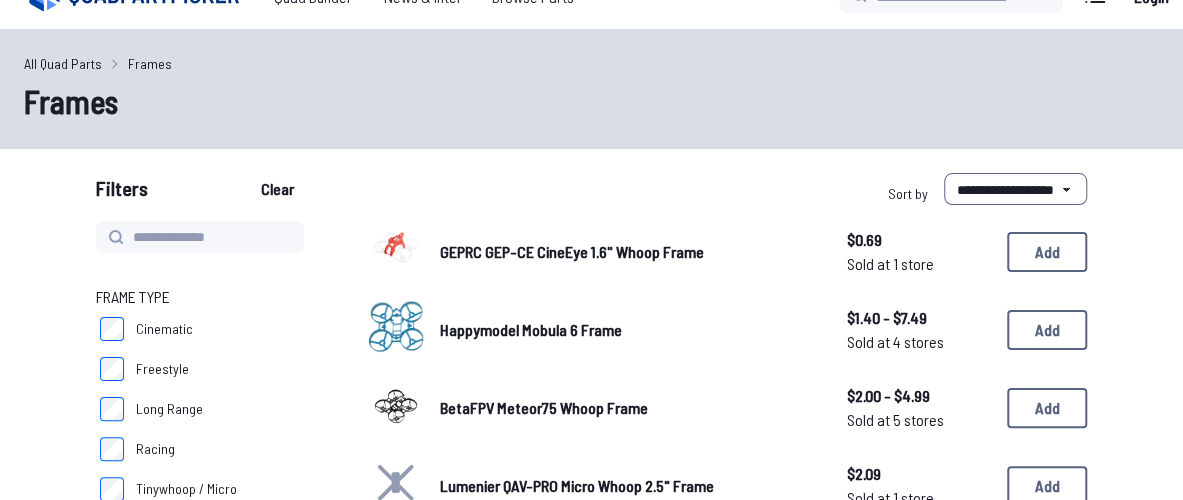 scroll, scrollTop: 0, scrollLeft: 0, axis: both 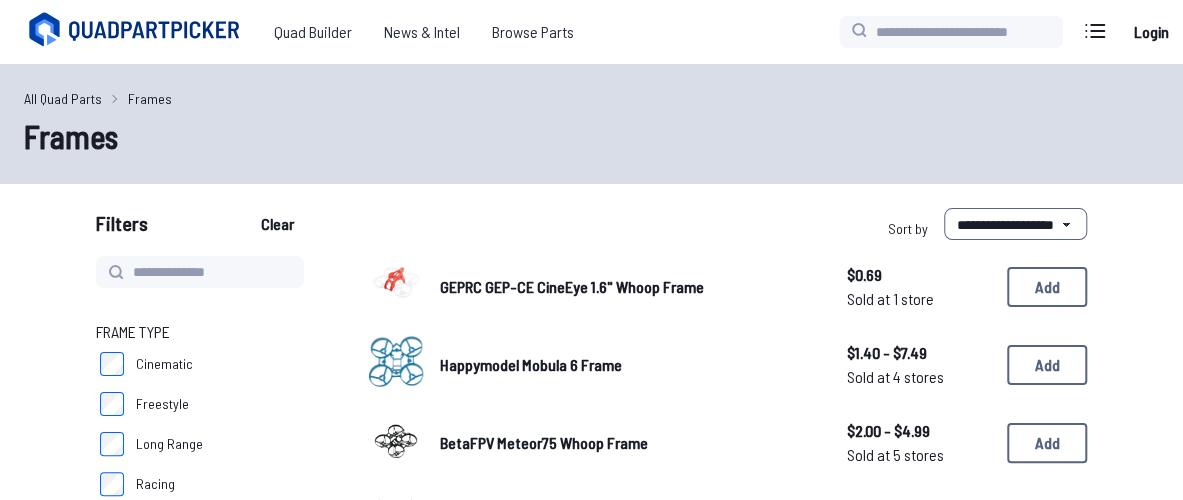 click on "All Quad Parts" at bounding box center (63, 98) 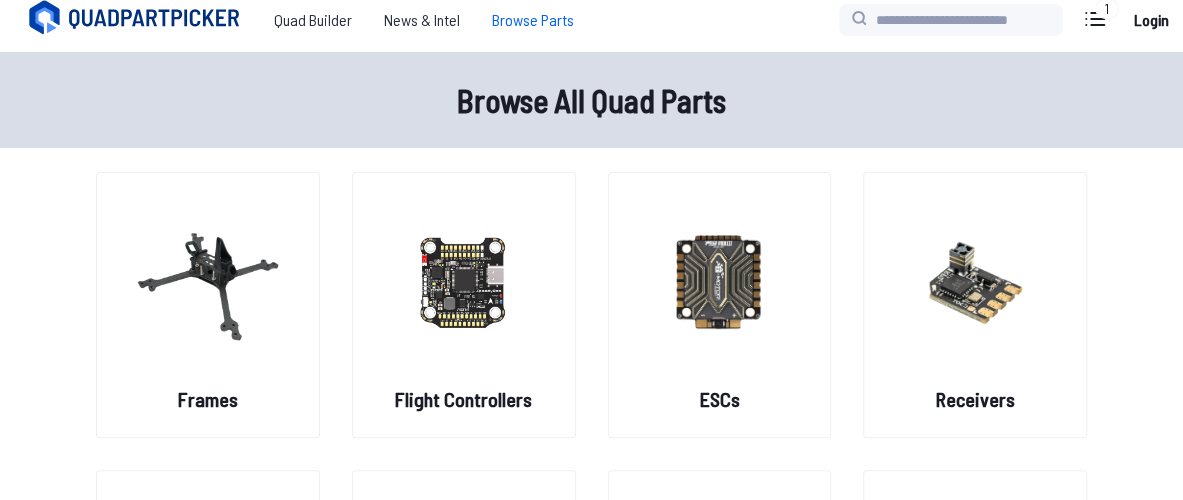 scroll, scrollTop: 0, scrollLeft: 0, axis: both 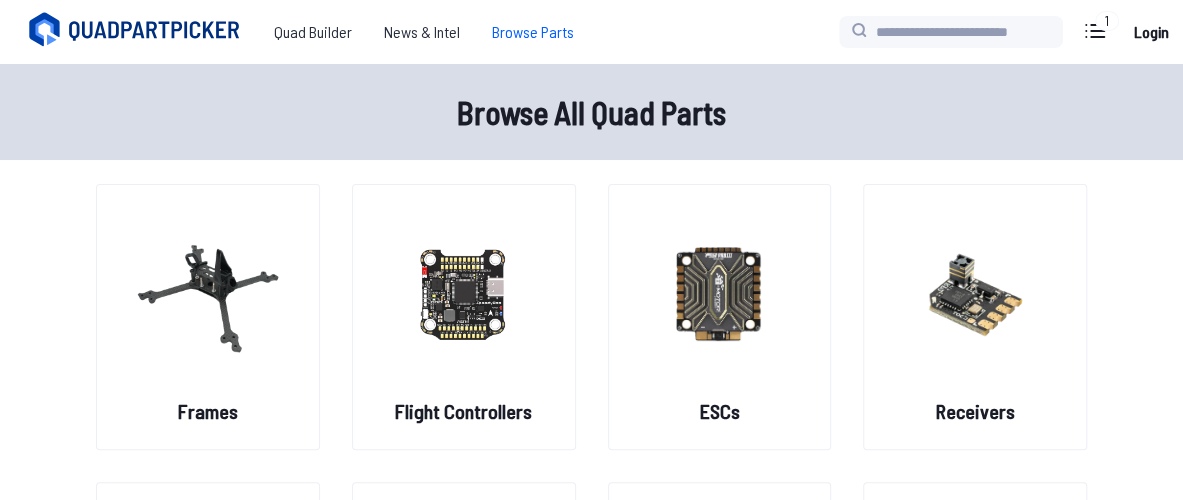 select on "*********" 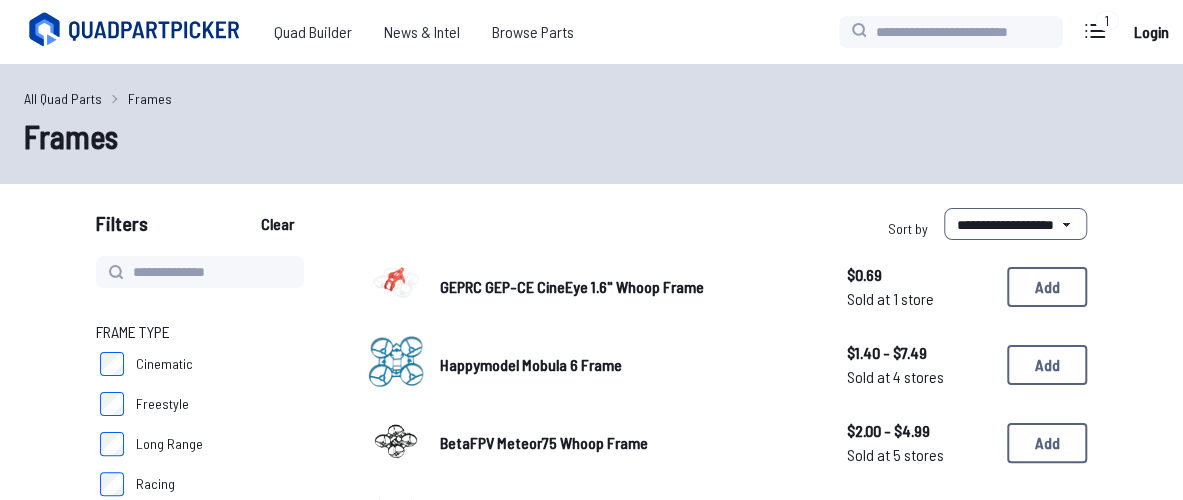 scroll, scrollTop: 80, scrollLeft: 0, axis: vertical 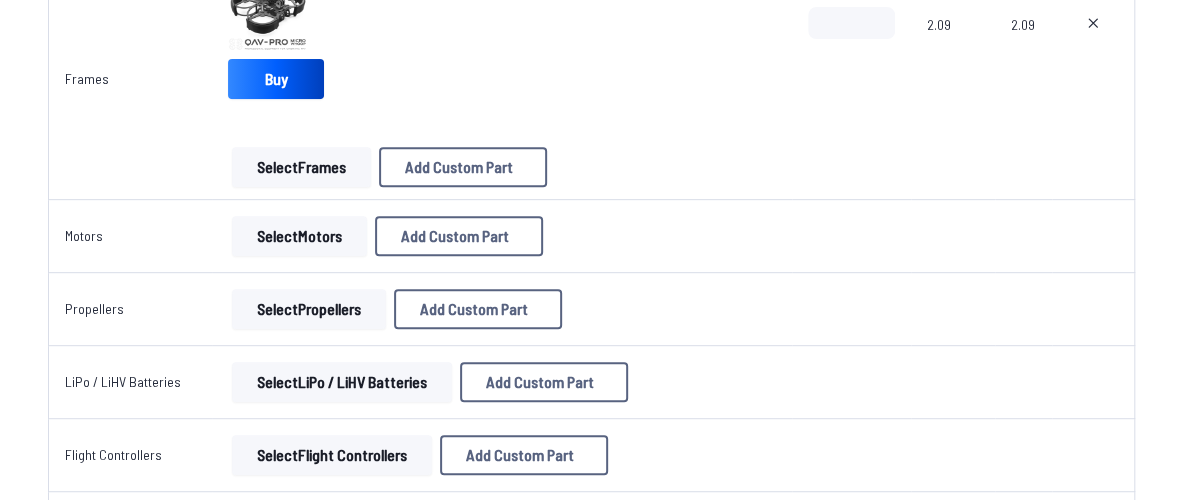click on "Select  Motors" at bounding box center [299, 236] 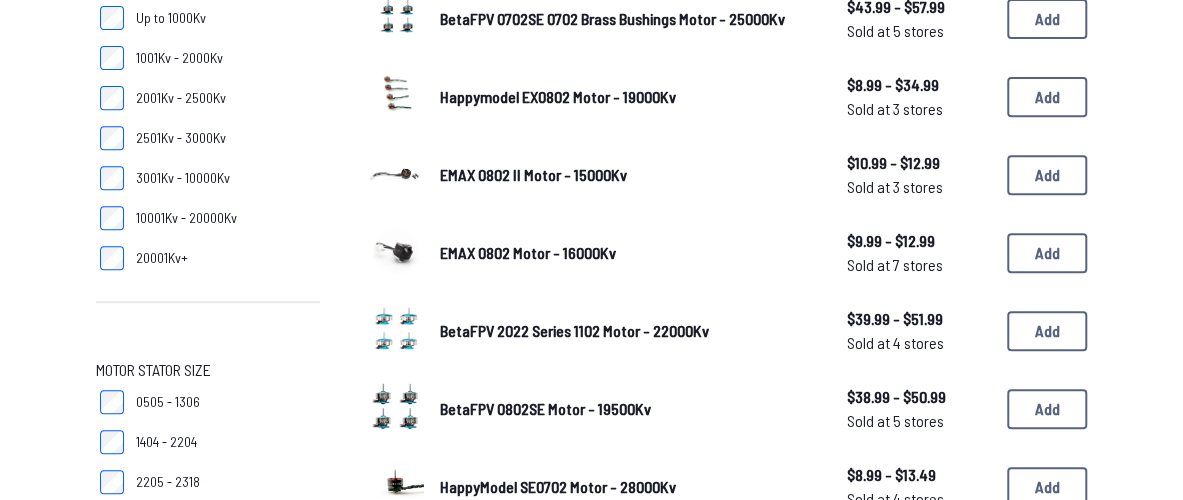 scroll, scrollTop: 0, scrollLeft: 0, axis: both 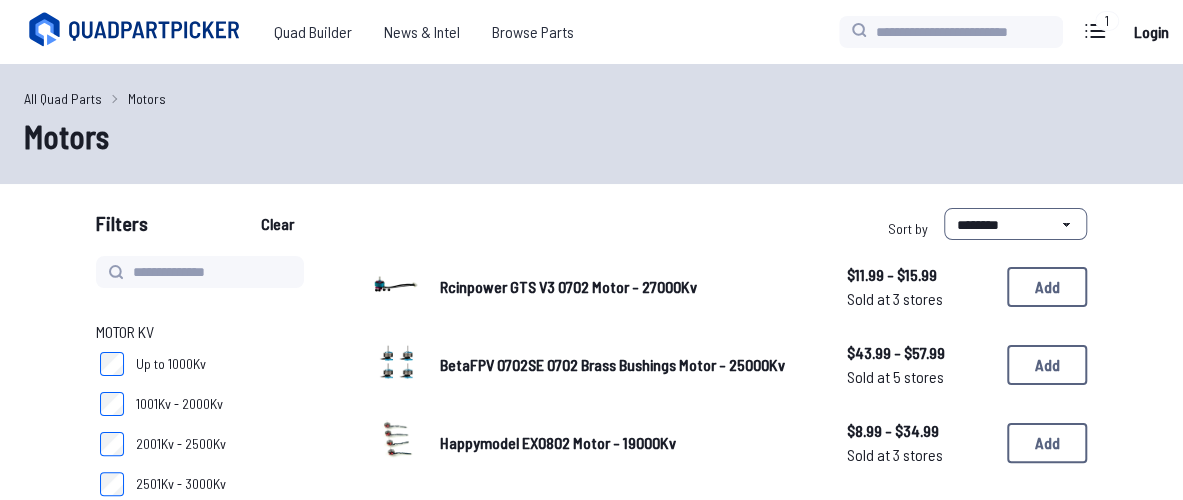 click 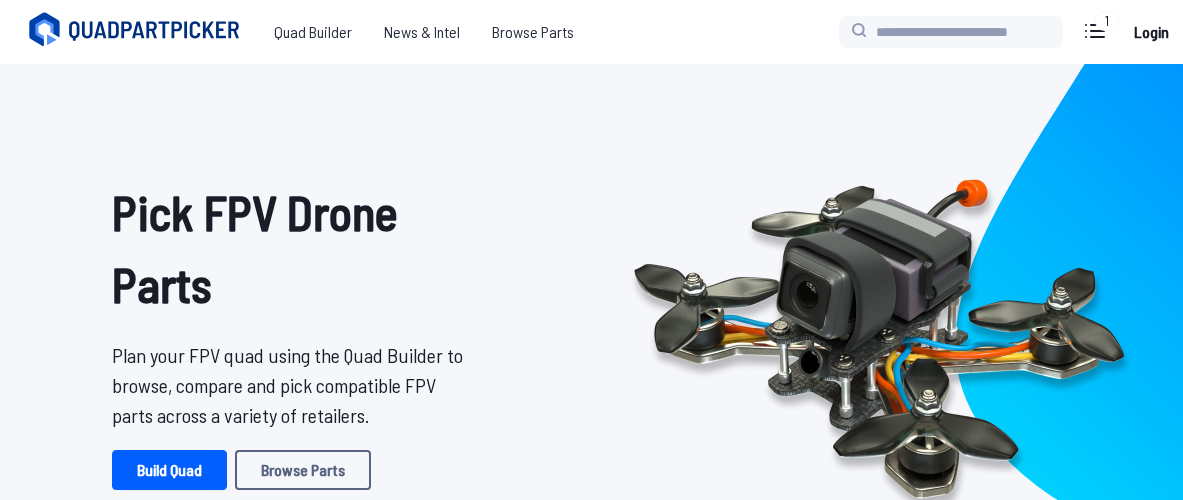 scroll, scrollTop: 0, scrollLeft: 0, axis: both 